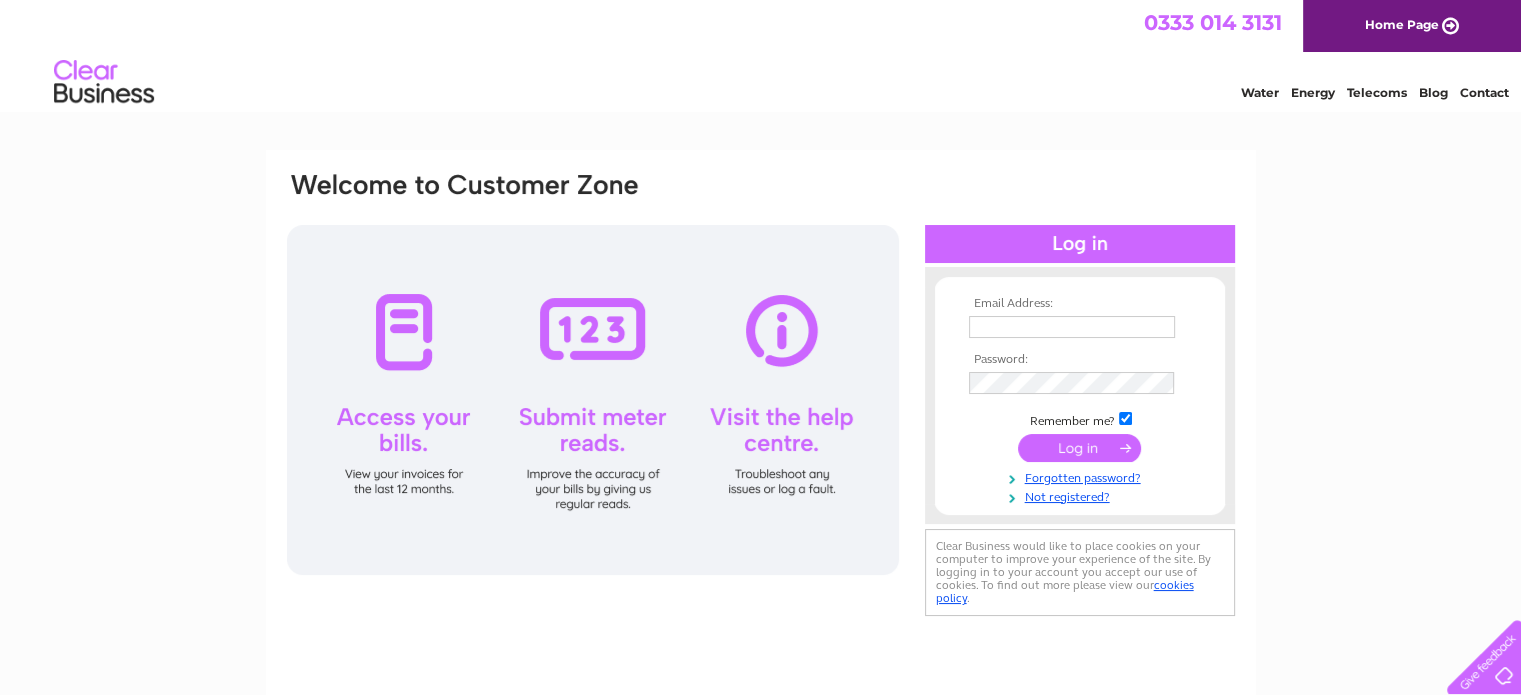 scroll, scrollTop: 0, scrollLeft: 0, axis: both 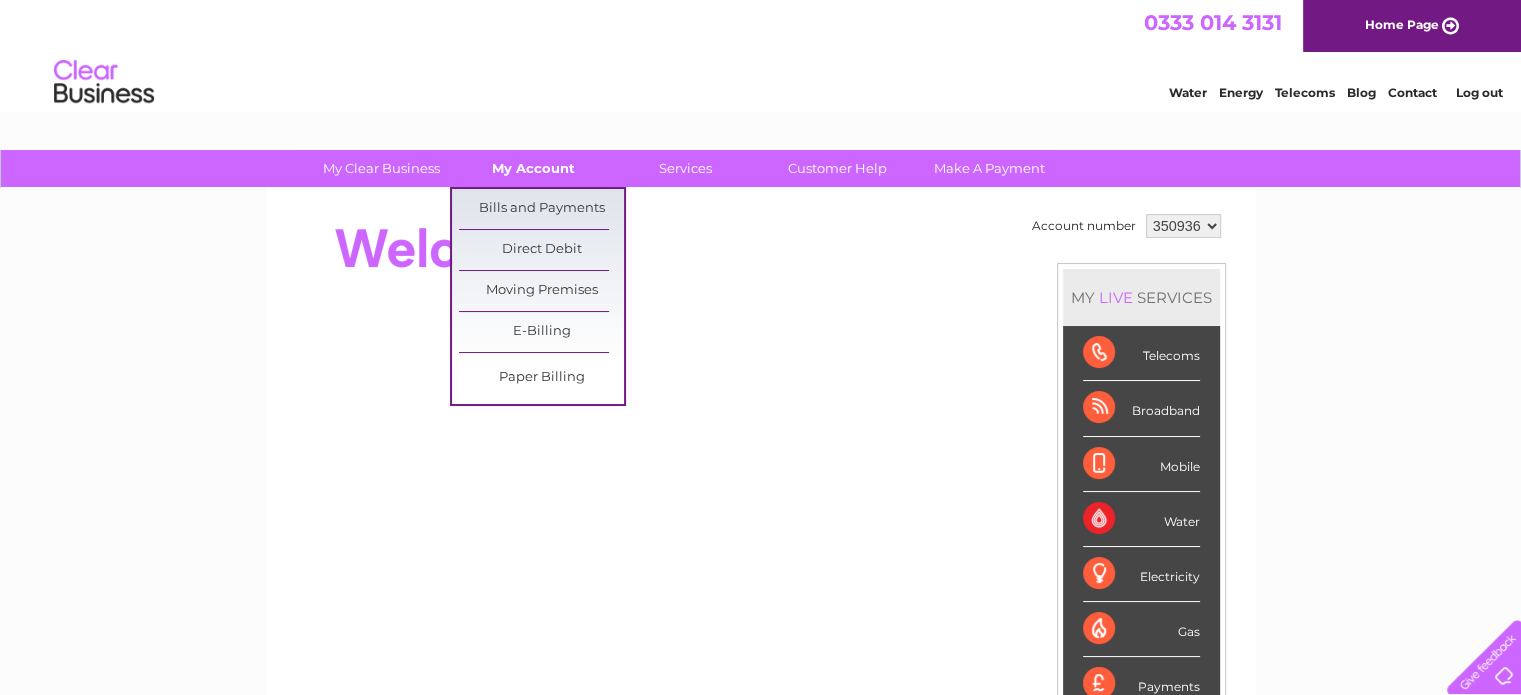 click on "My Account" at bounding box center [533, 168] 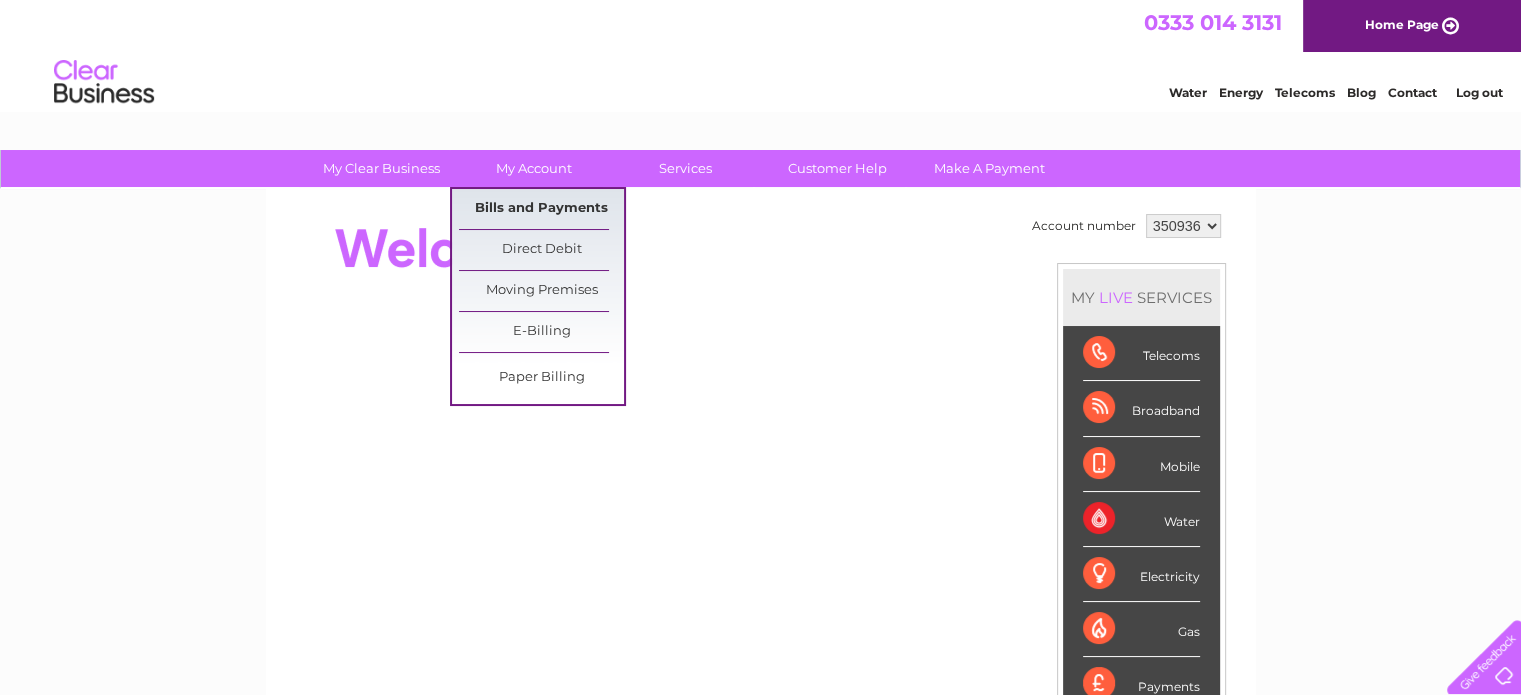 click on "Bills and Payments" at bounding box center [541, 209] 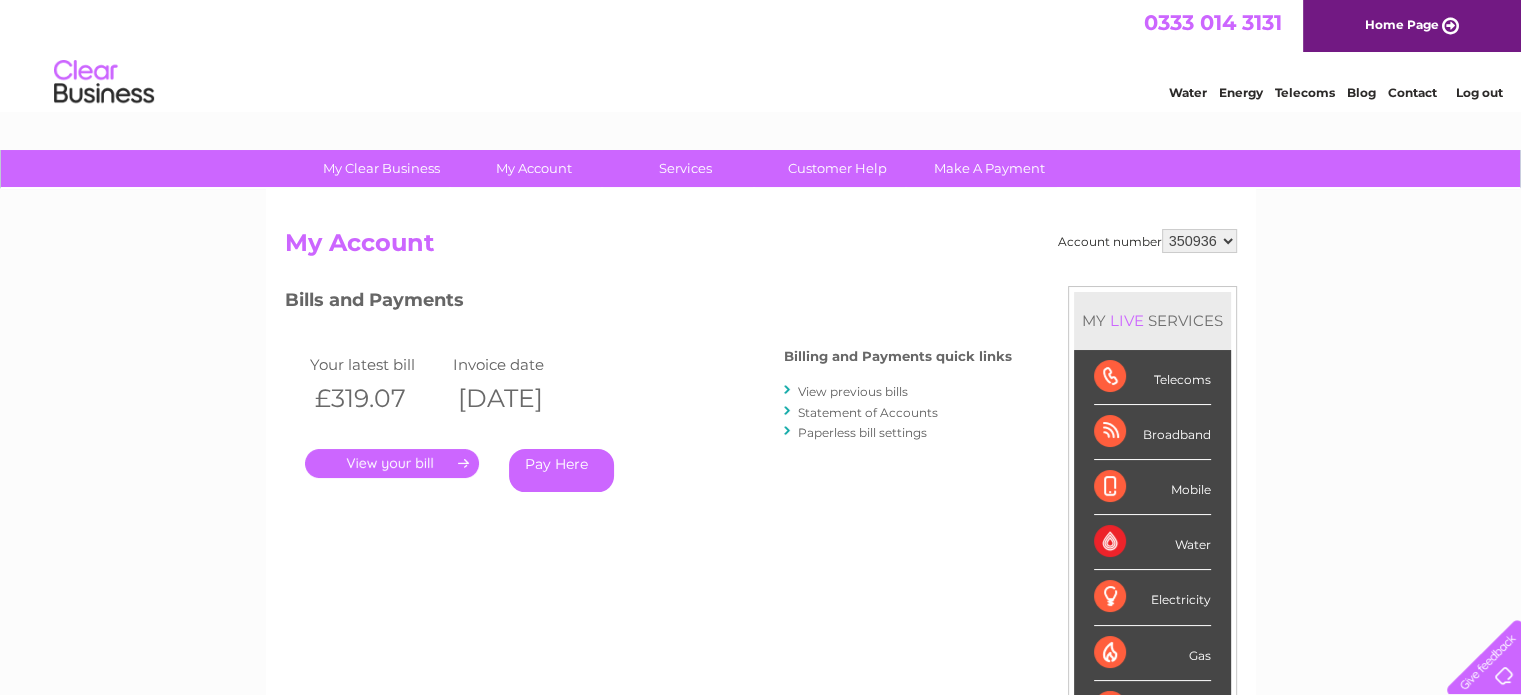 scroll, scrollTop: 0, scrollLeft: 0, axis: both 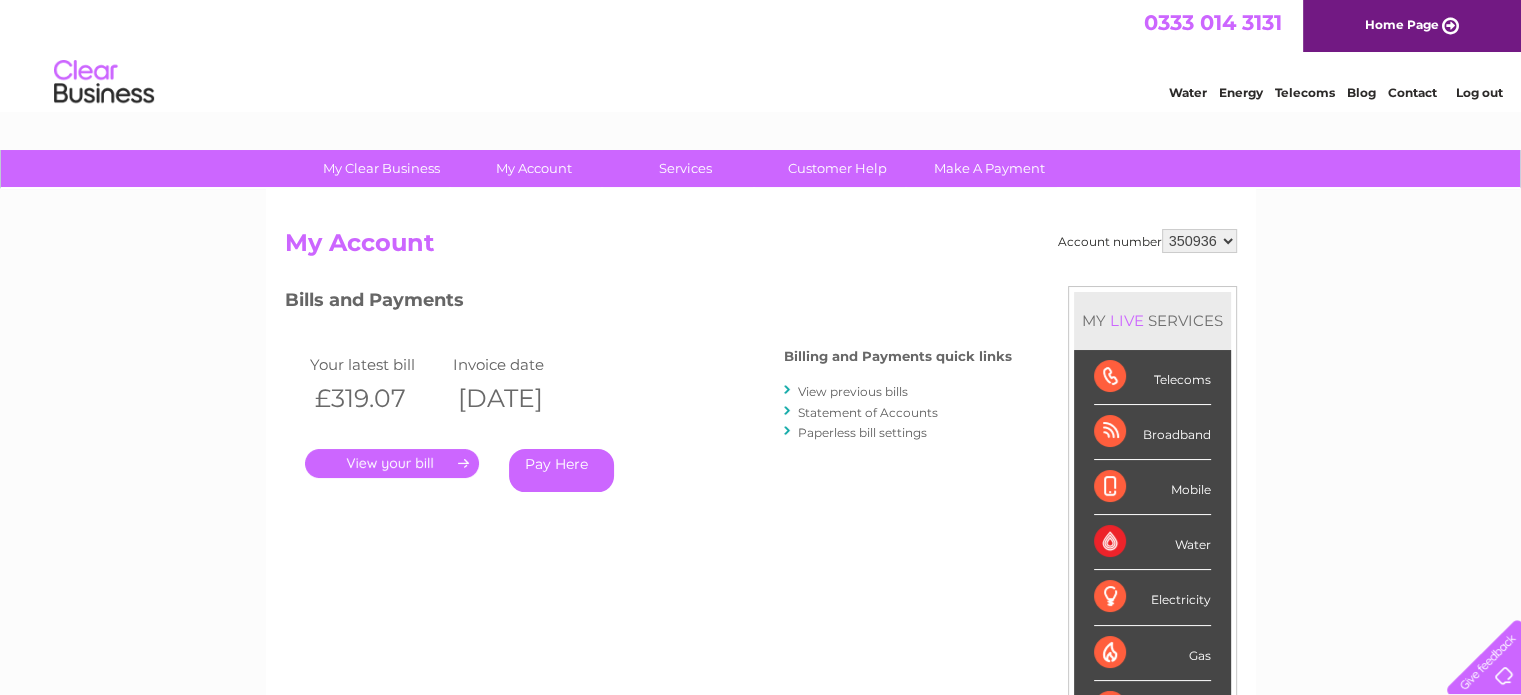 click on "." at bounding box center (392, 463) 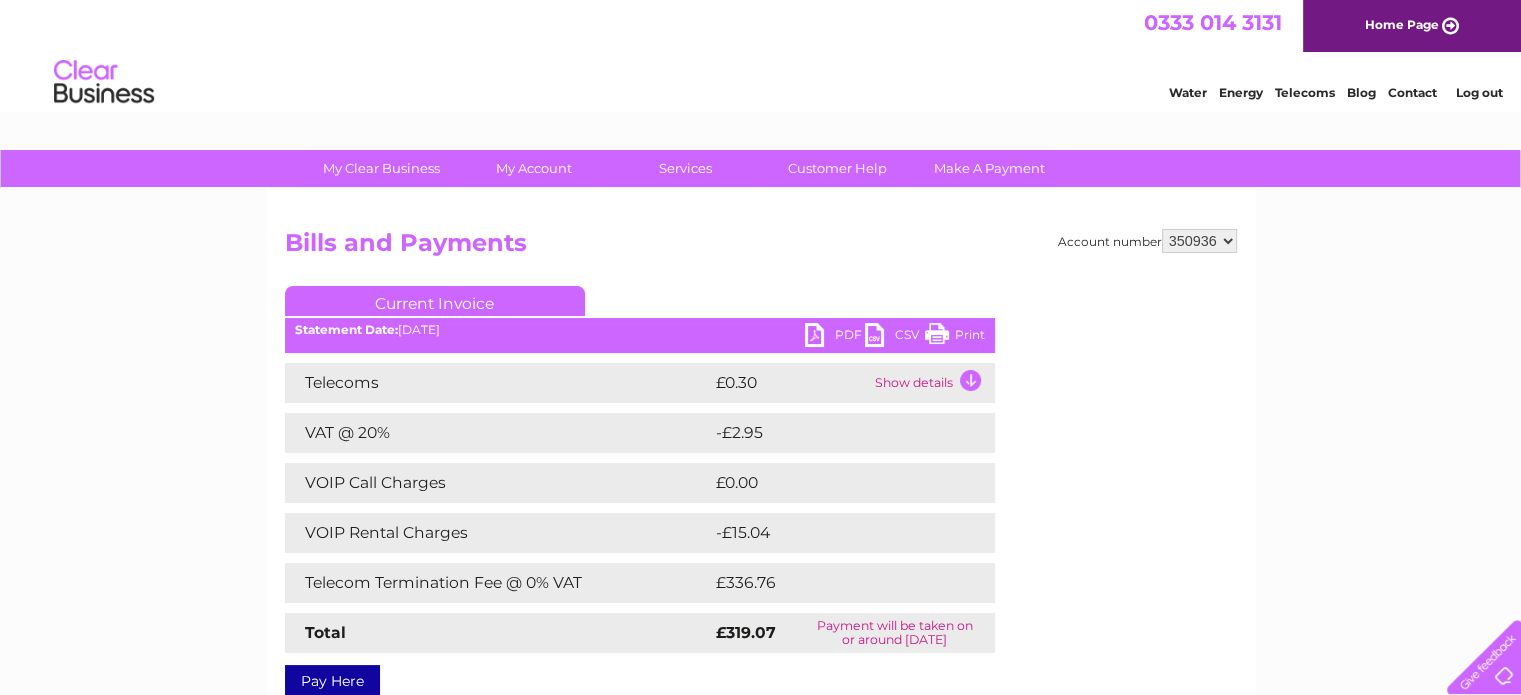 scroll, scrollTop: 0, scrollLeft: 0, axis: both 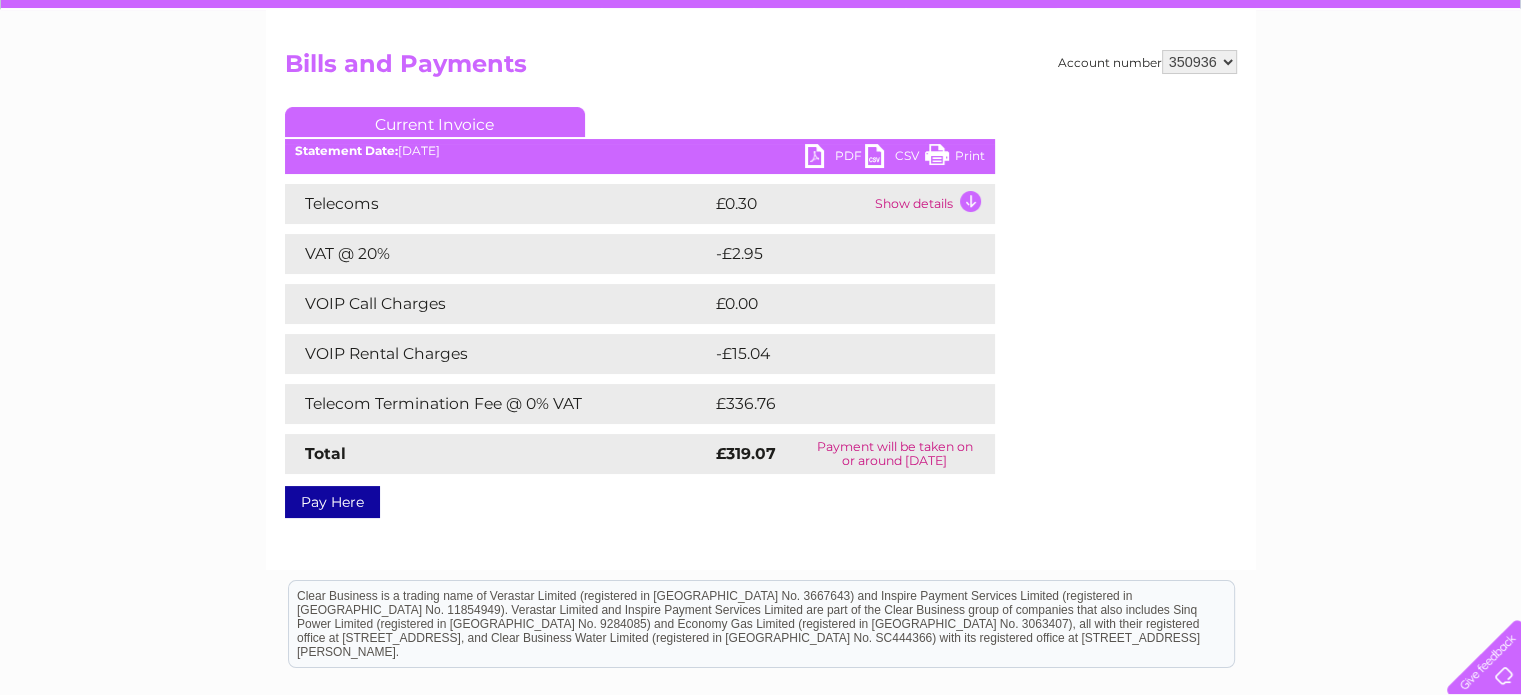 drag, startPoint x: 972, startPoint y: 155, endPoint x: 1164, endPoint y: 36, distance: 225.88715 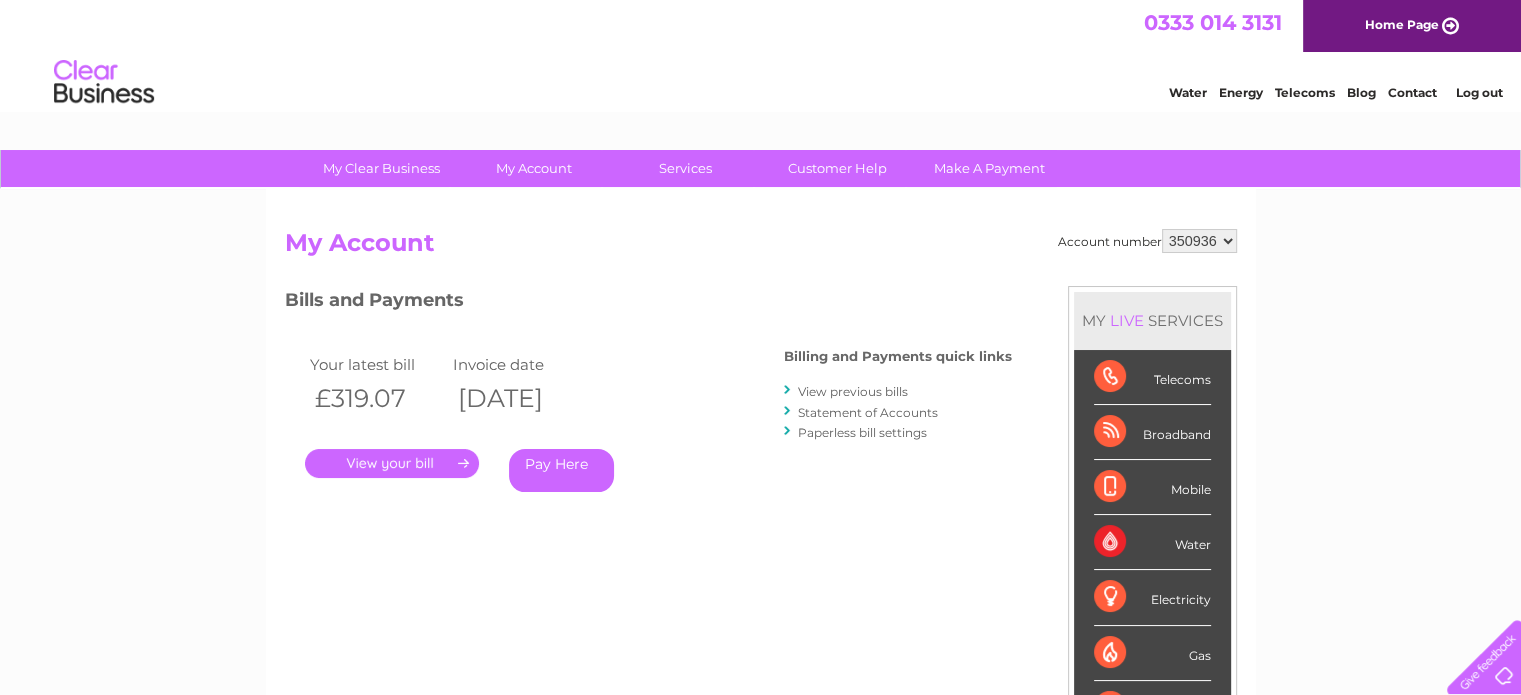scroll, scrollTop: 0, scrollLeft: 0, axis: both 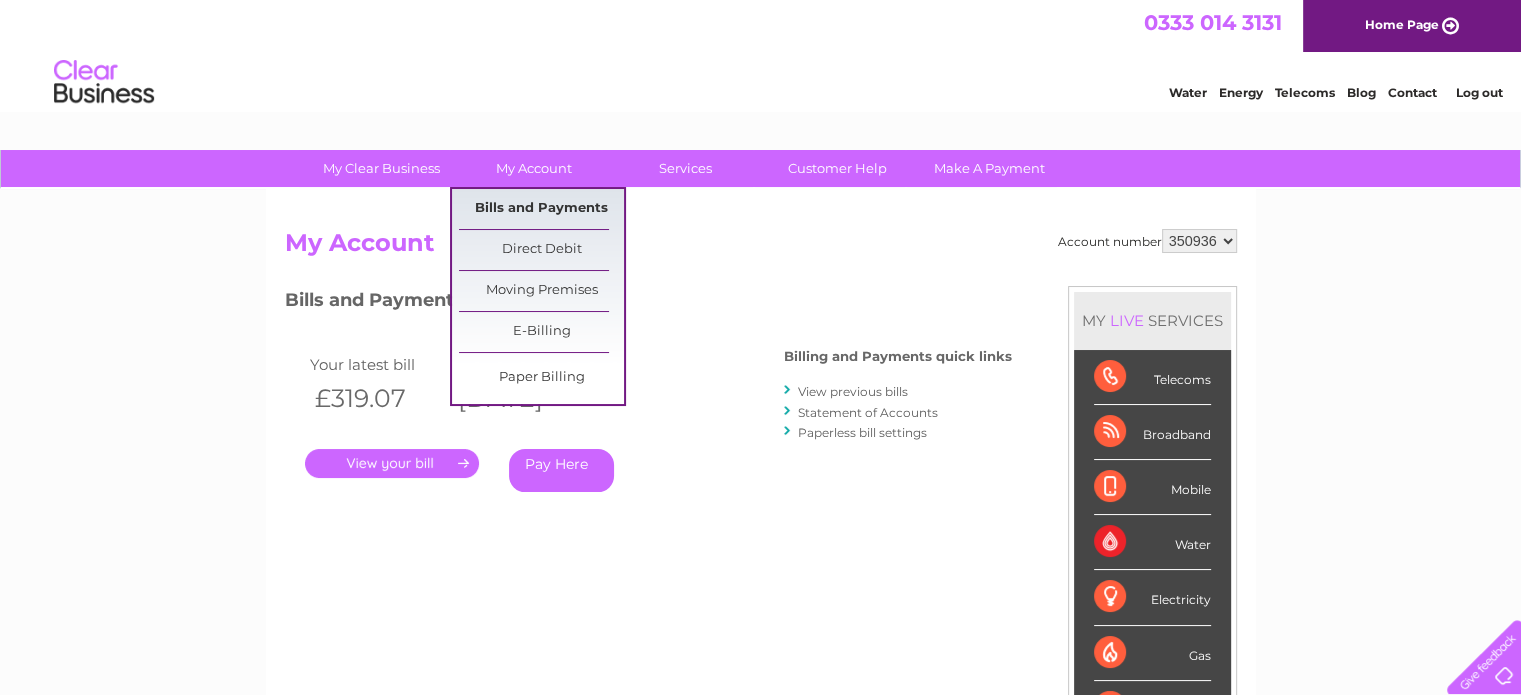 click on "Bills and Payments" at bounding box center [541, 209] 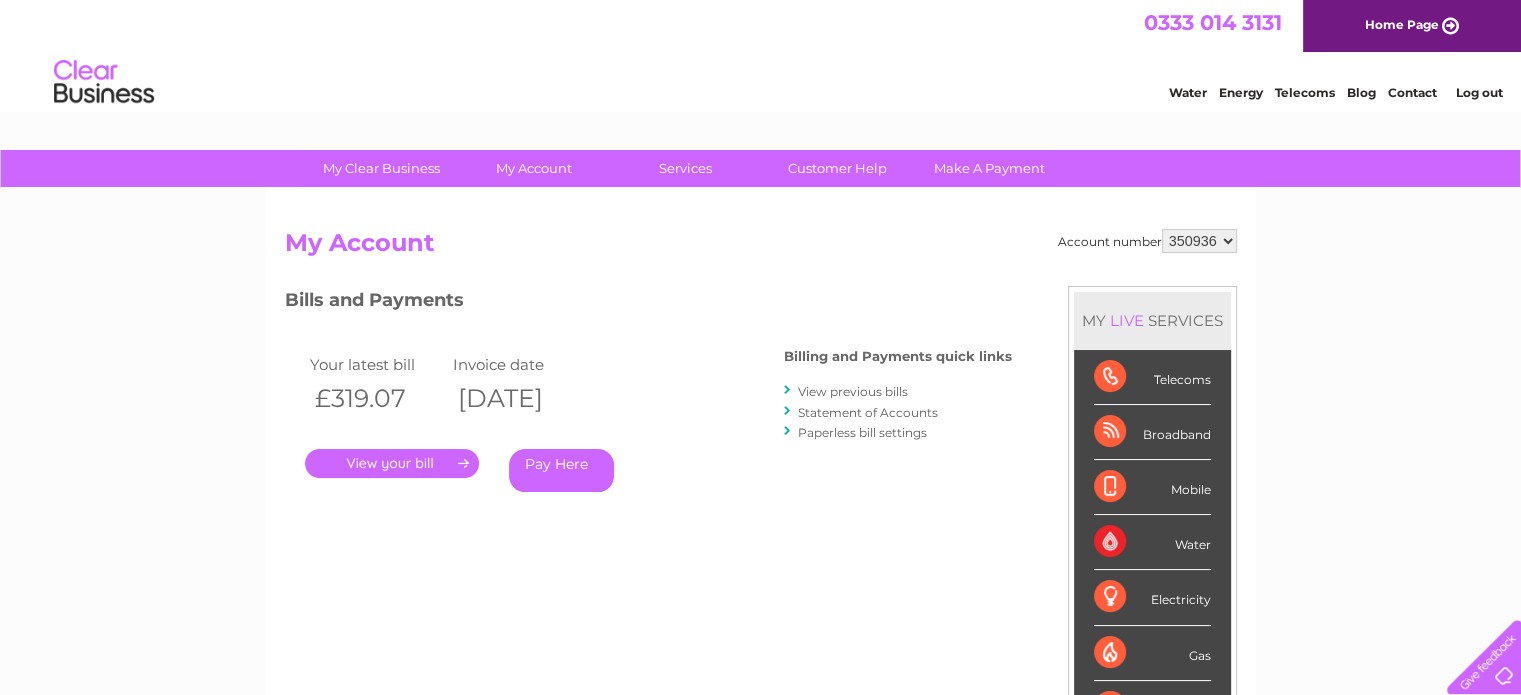 click on "View previous bills" at bounding box center (853, 391) 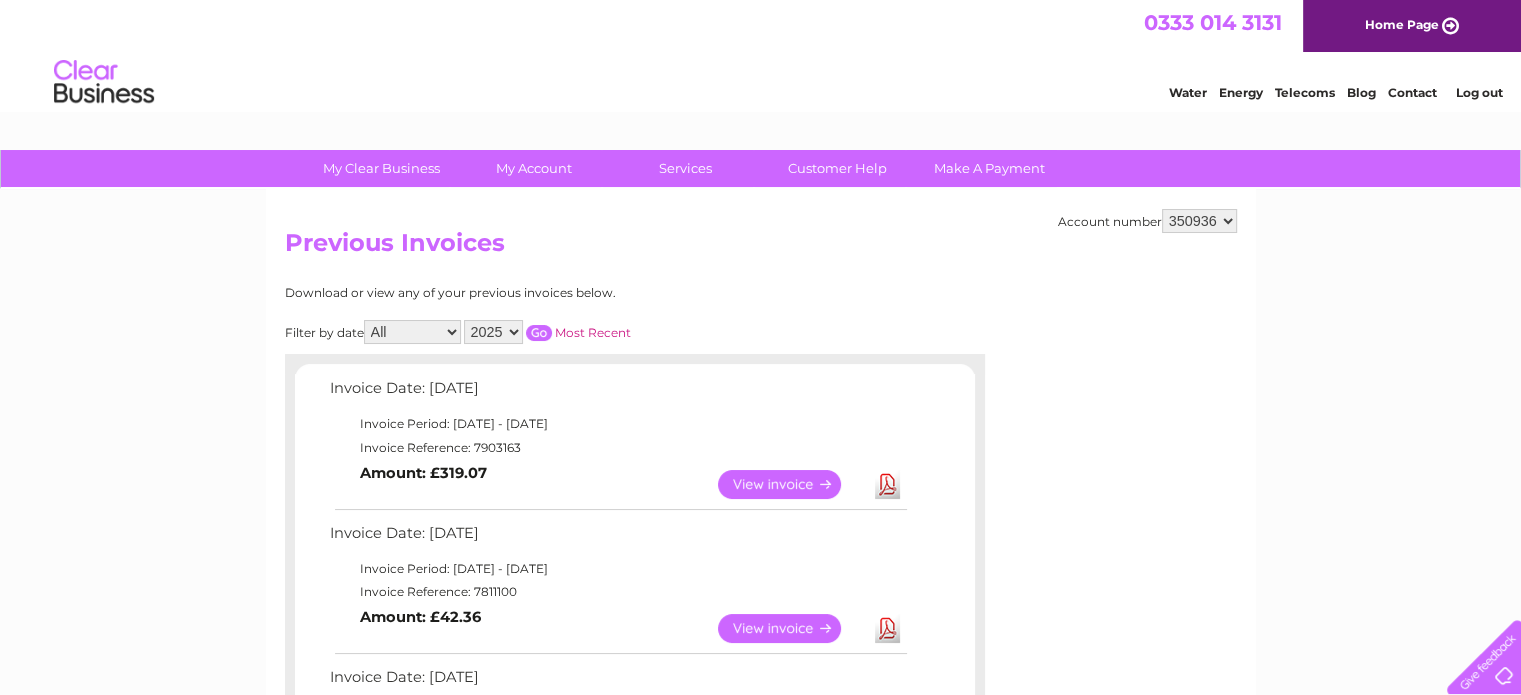 scroll, scrollTop: 0, scrollLeft: 0, axis: both 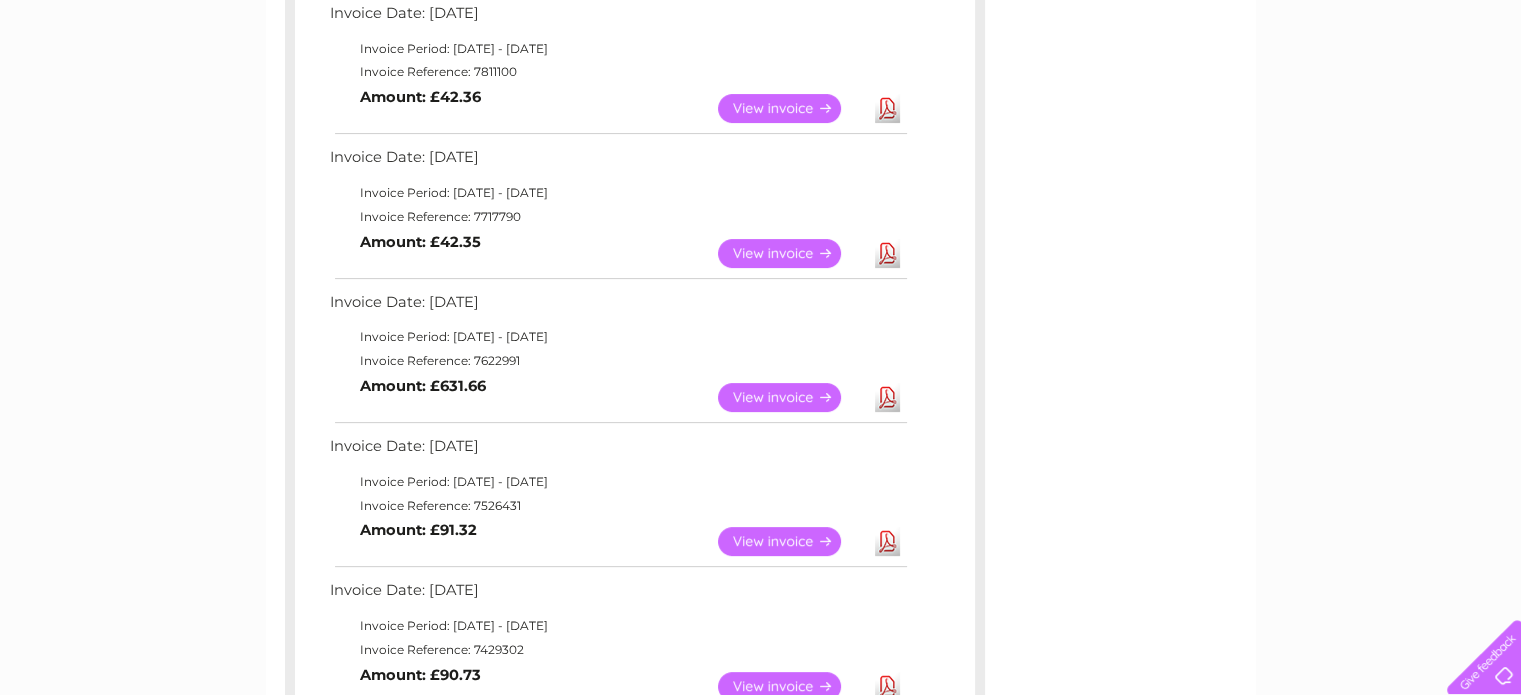 click on "View" at bounding box center (791, 397) 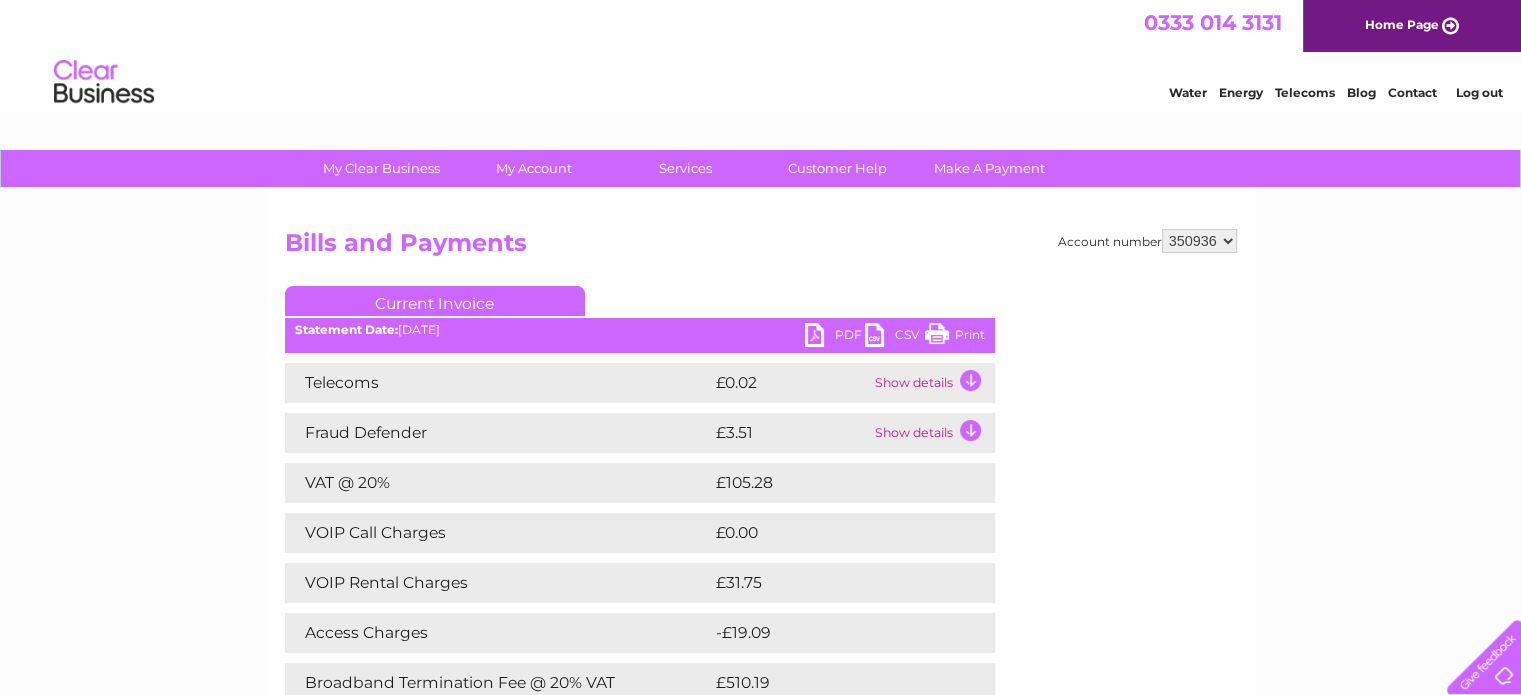 scroll, scrollTop: 0, scrollLeft: 0, axis: both 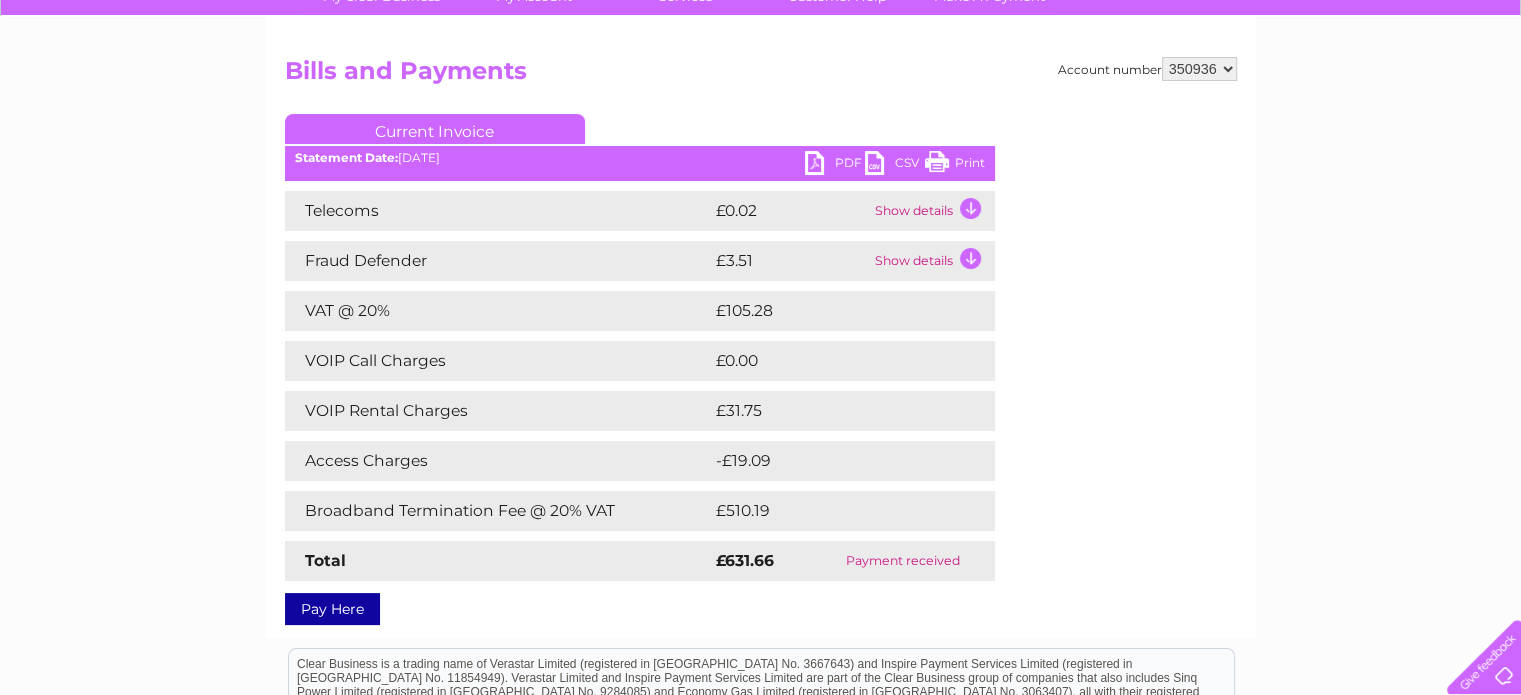 click on "Print" at bounding box center [955, 165] 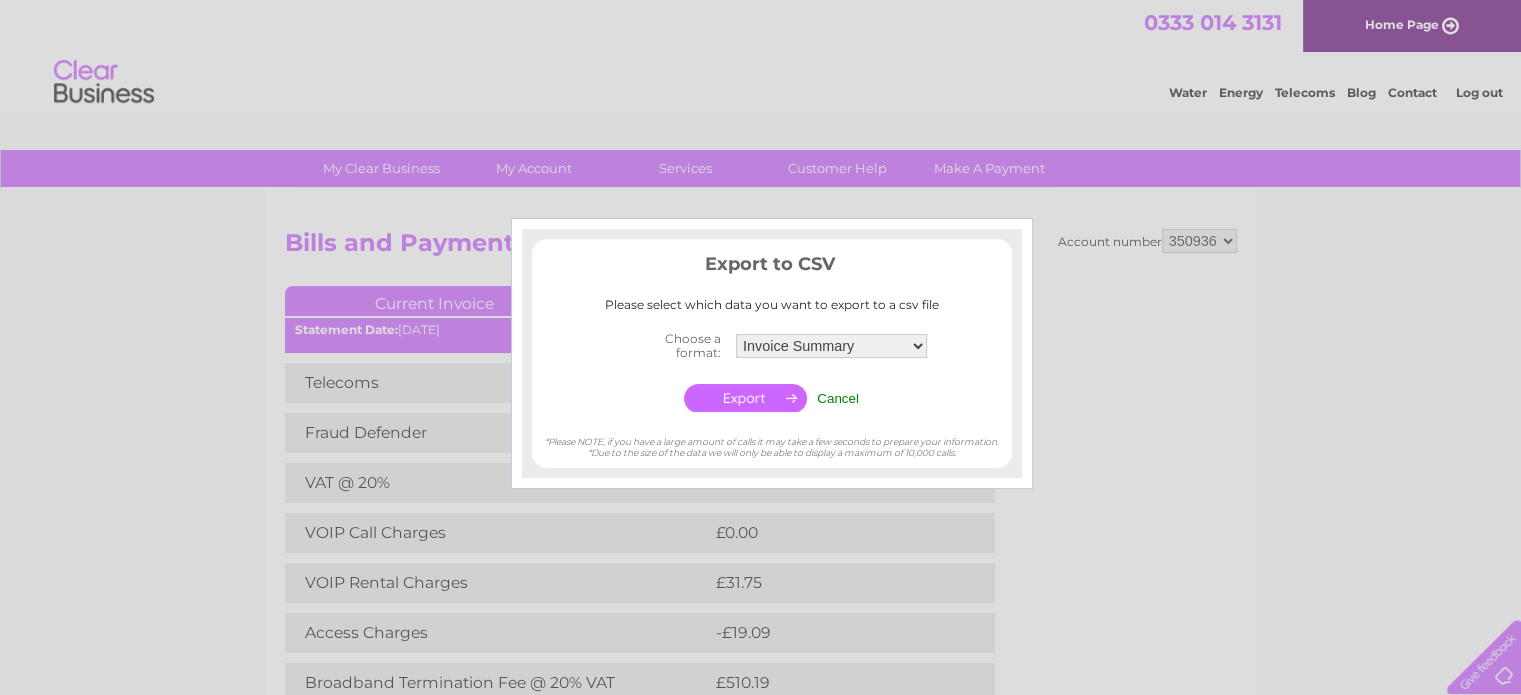 click on "Cancel" at bounding box center [838, 398] 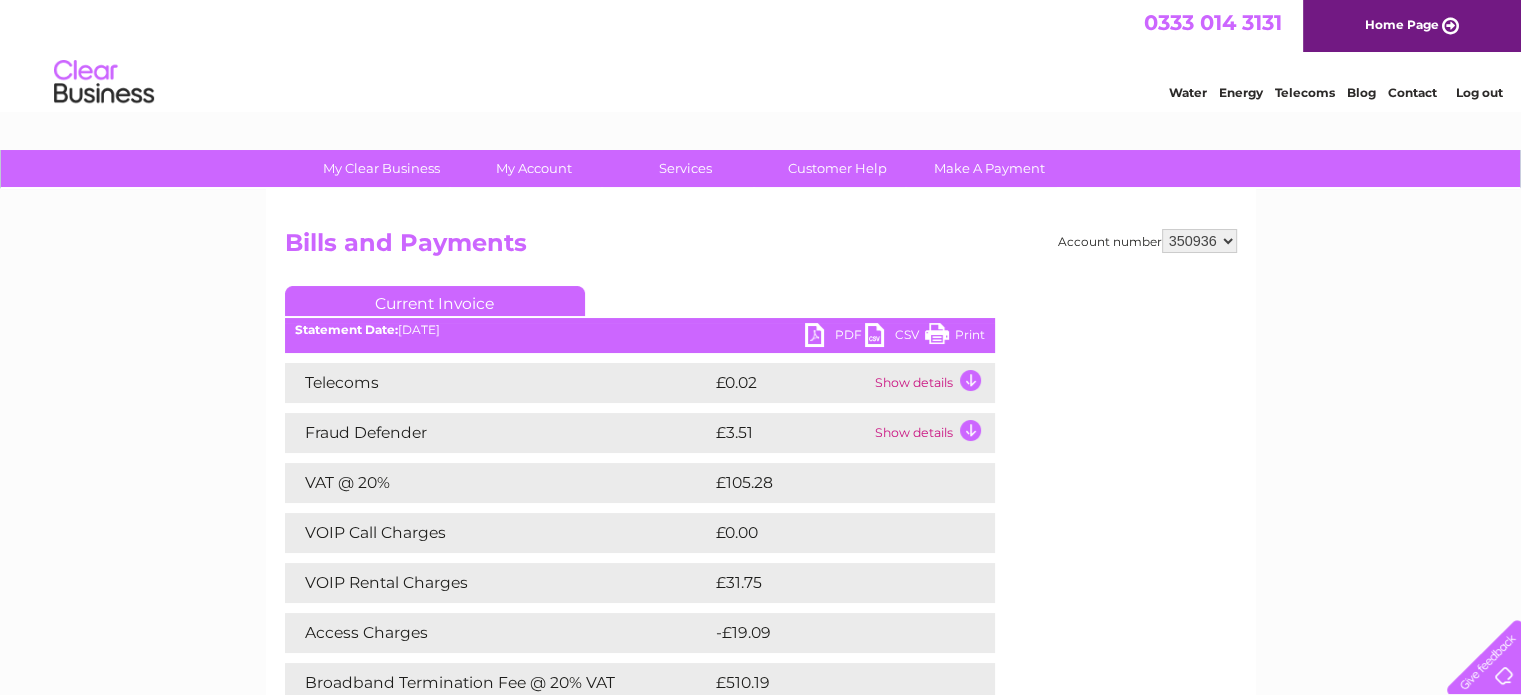 click on "PDF" at bounding box center [835, 337] 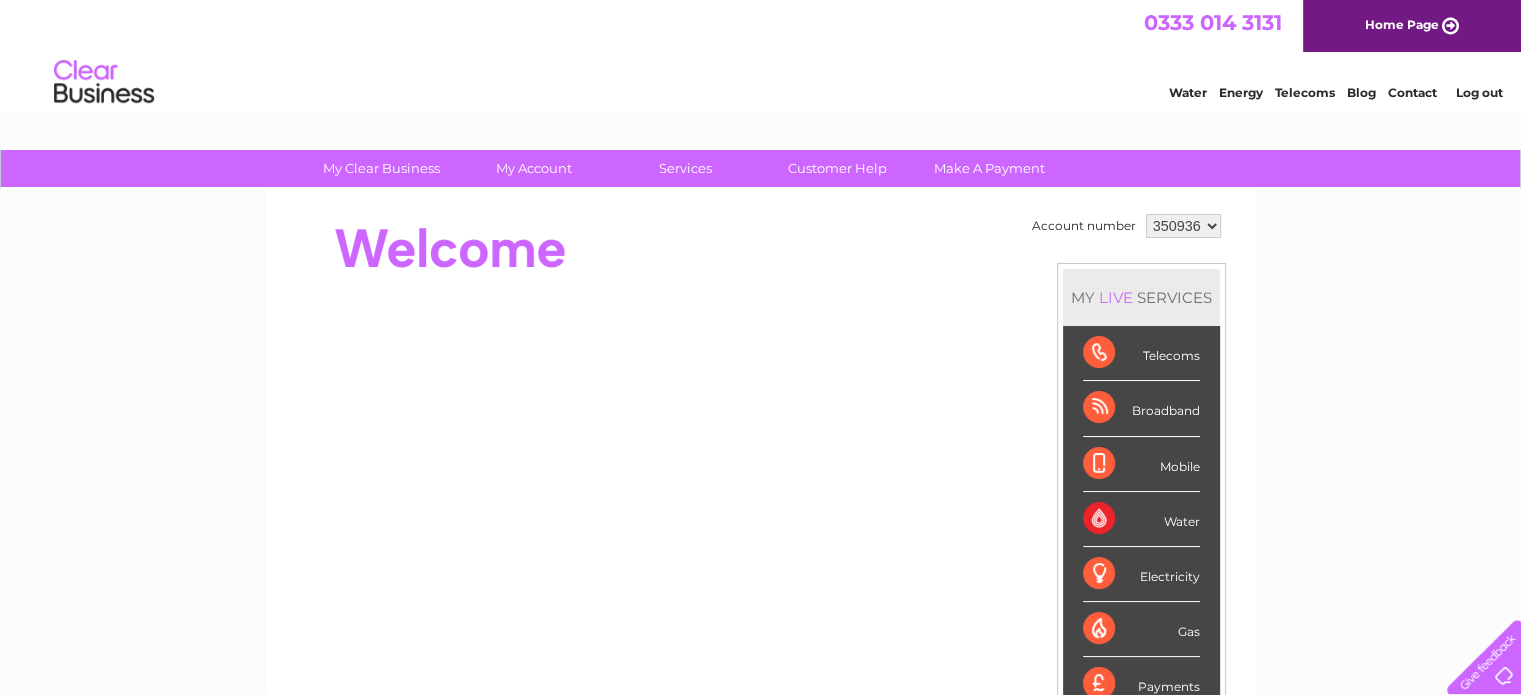 scroll, scrollTop: 0, scrollLeft: 0, axis: both 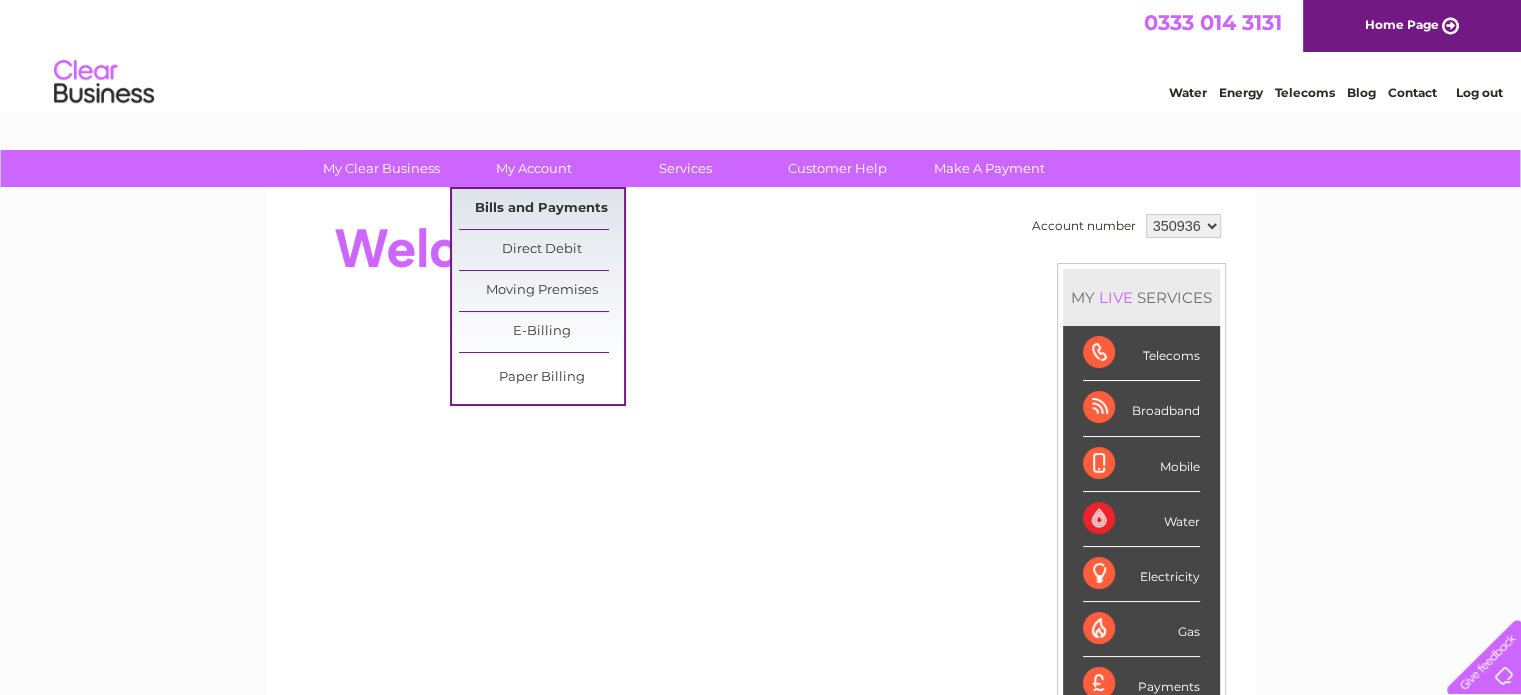 click on "Bills and Payments" at bounding box center (541, 209) 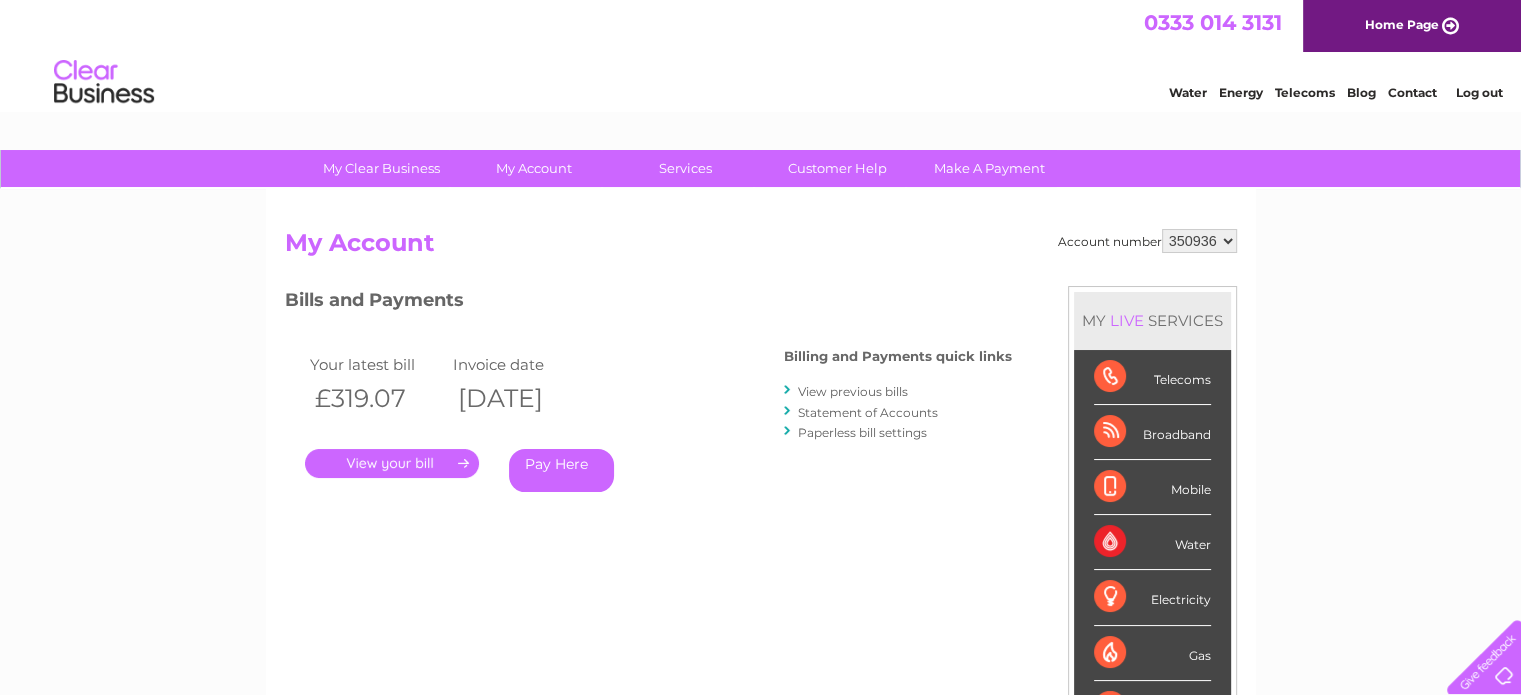 scroll, scrollTop: 0, scrollLeft: 0, axis: both 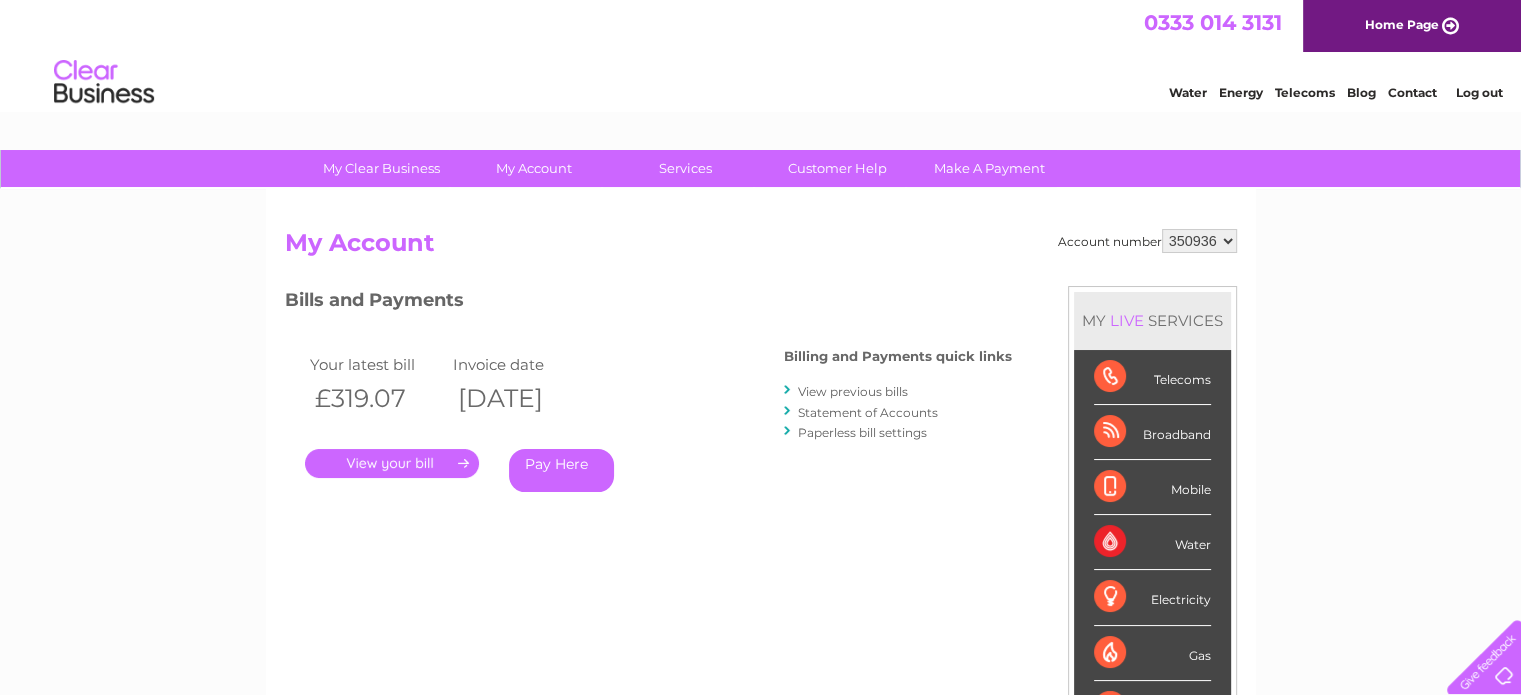 click on "View previous bills" at bounding box center (853, 391) 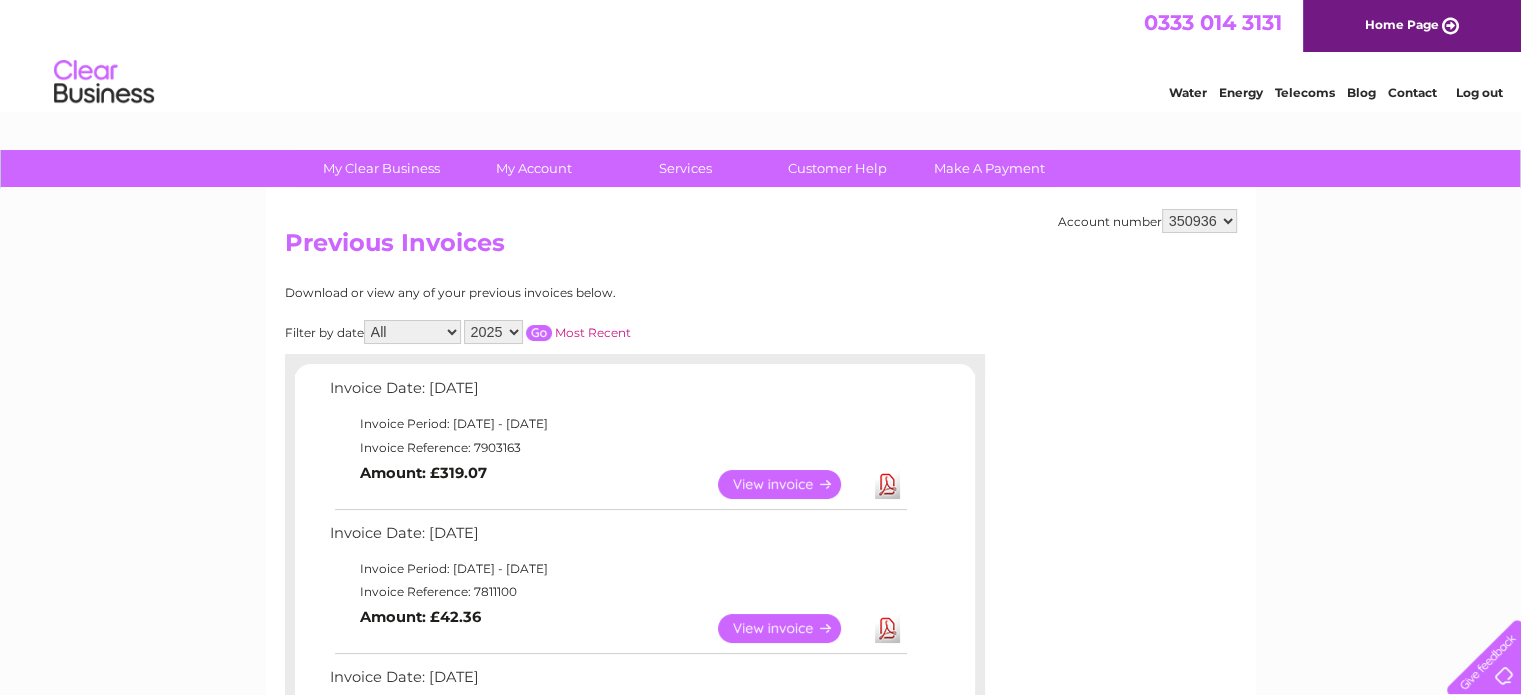 scroll, scrollTop: 0, scrollLeft: 0, axis: both 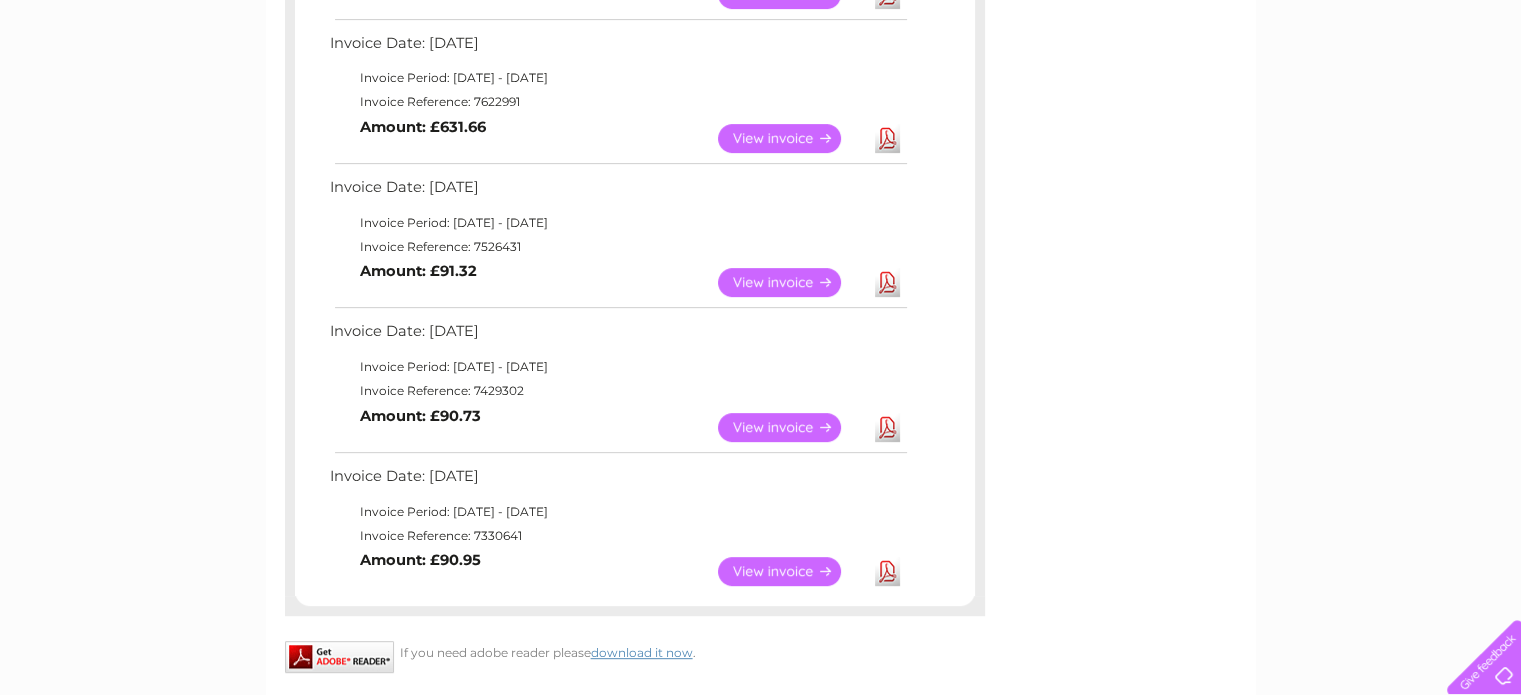 click on "View" at bounding box center (791, 138) 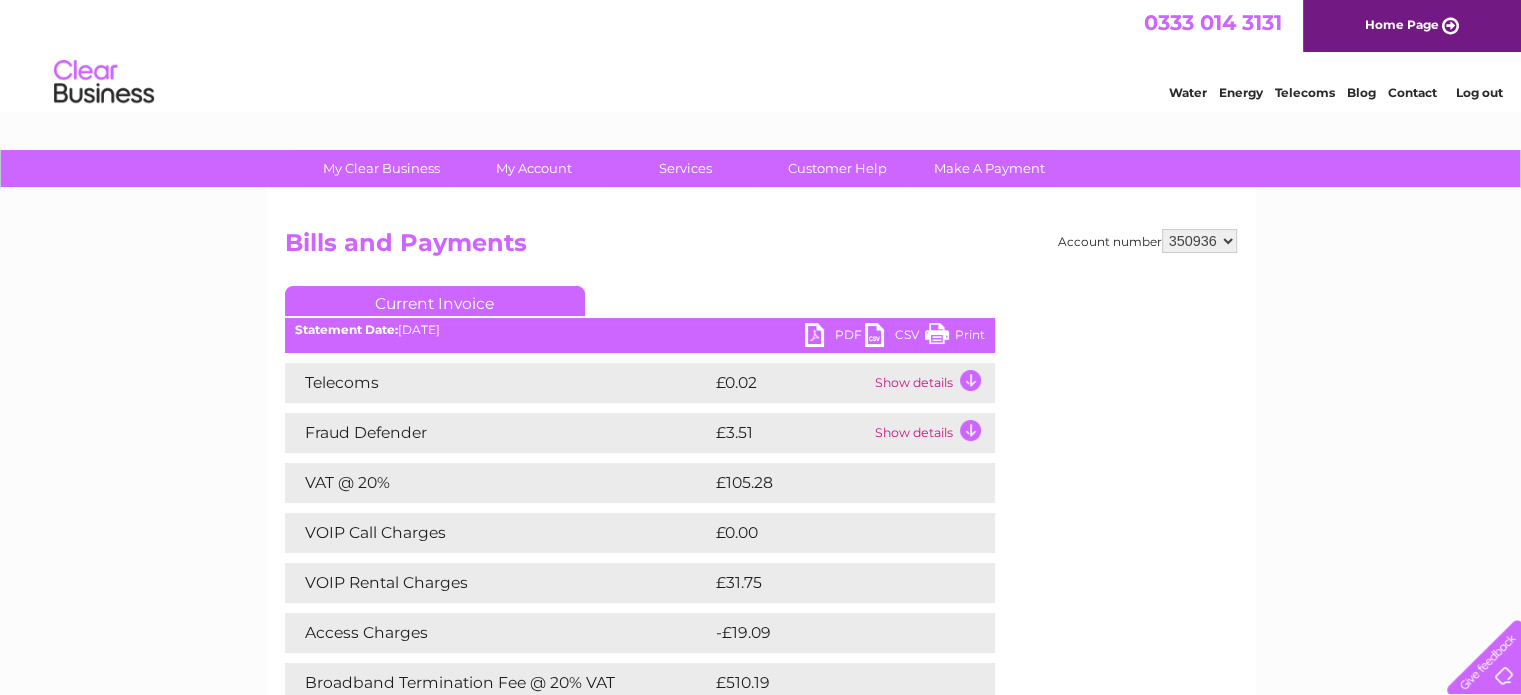 scroll, scrollTop: 0, scrollLeft: 0, axis: both 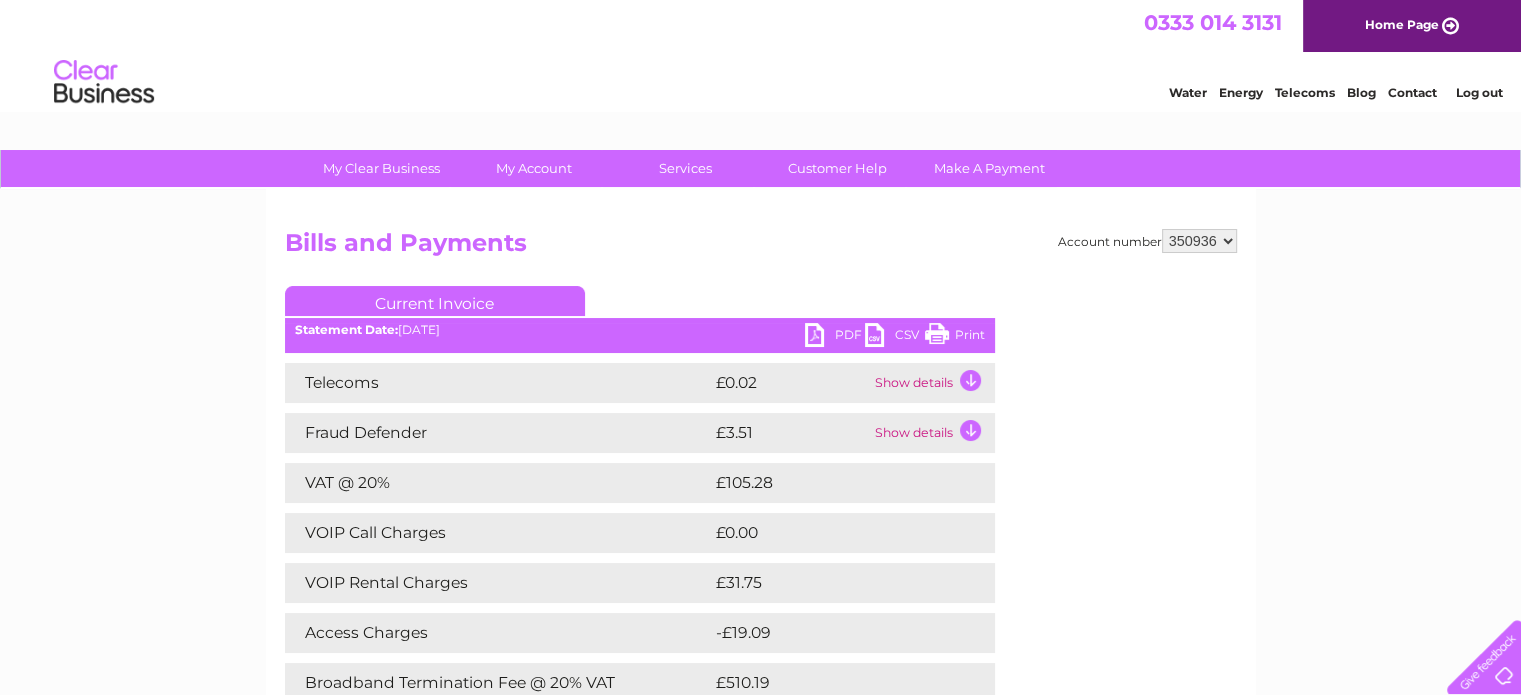 click on "Print" at bounding box center [955, 337] 